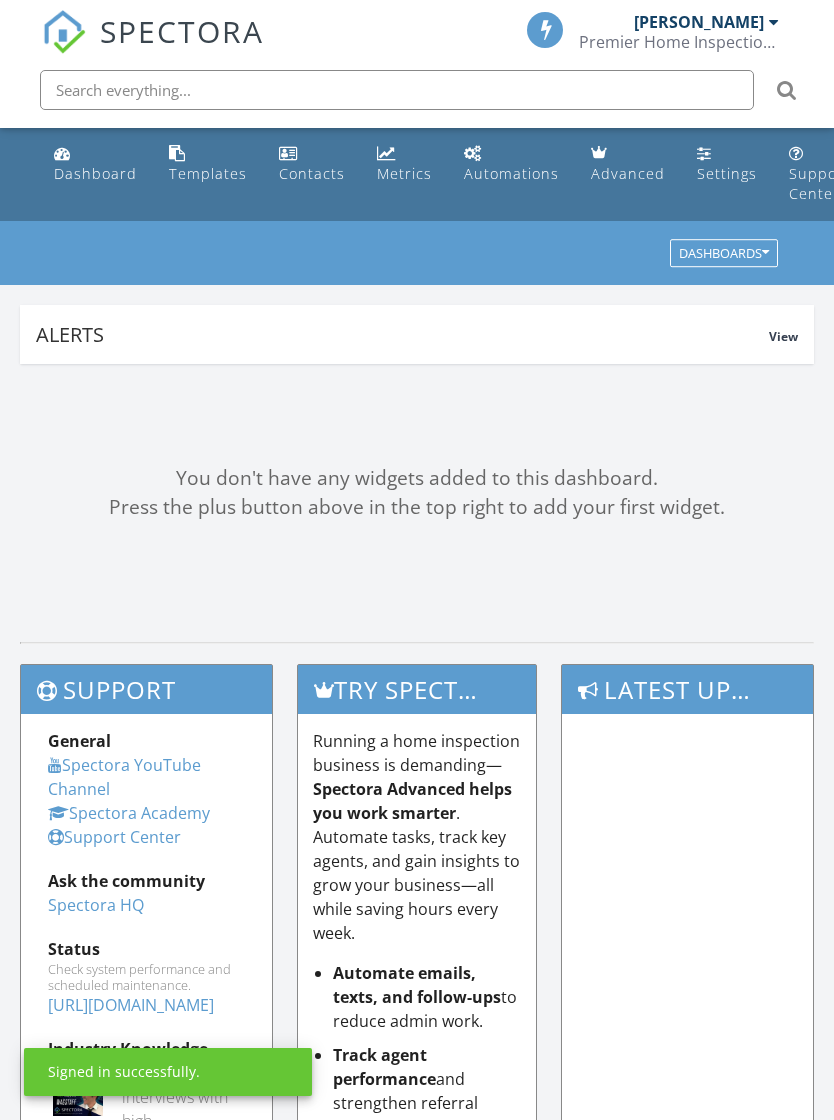 scroll, scrollTop: 0, scrollLeft: 0, axis: both 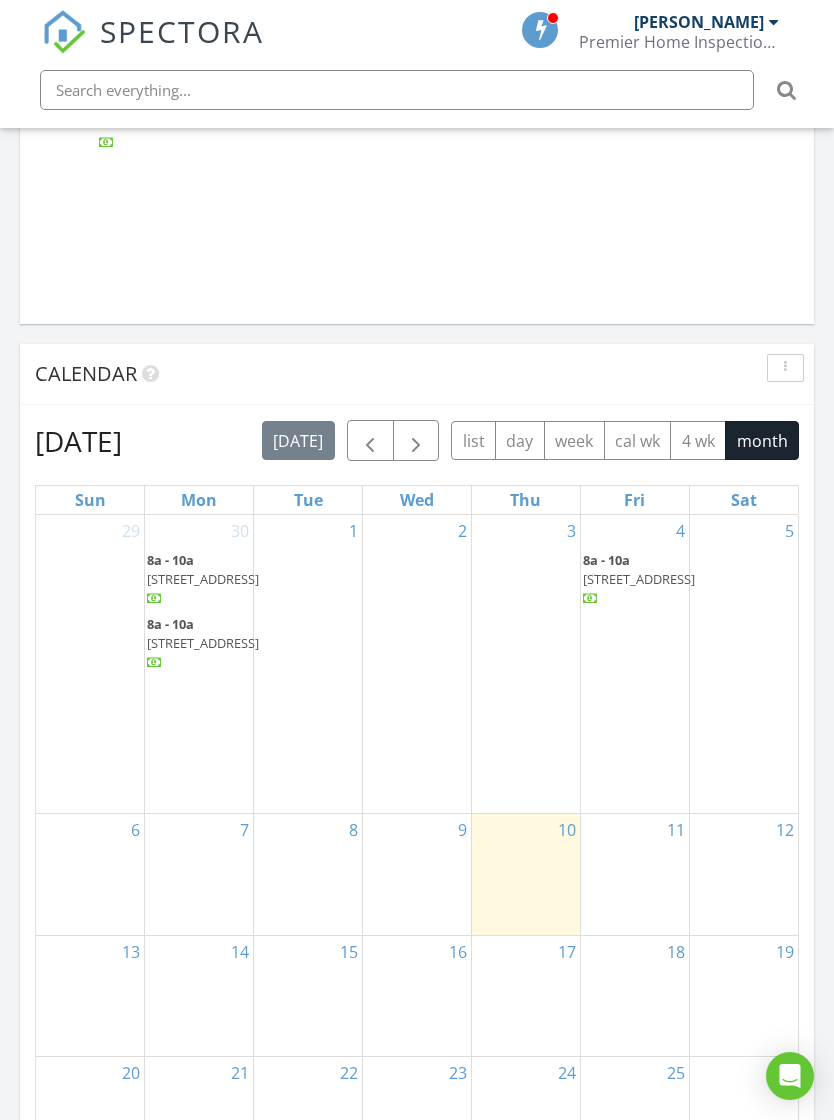 click on "3407 NE 168th St, North Miami Beach 33160" at bounding box center [203, 579] 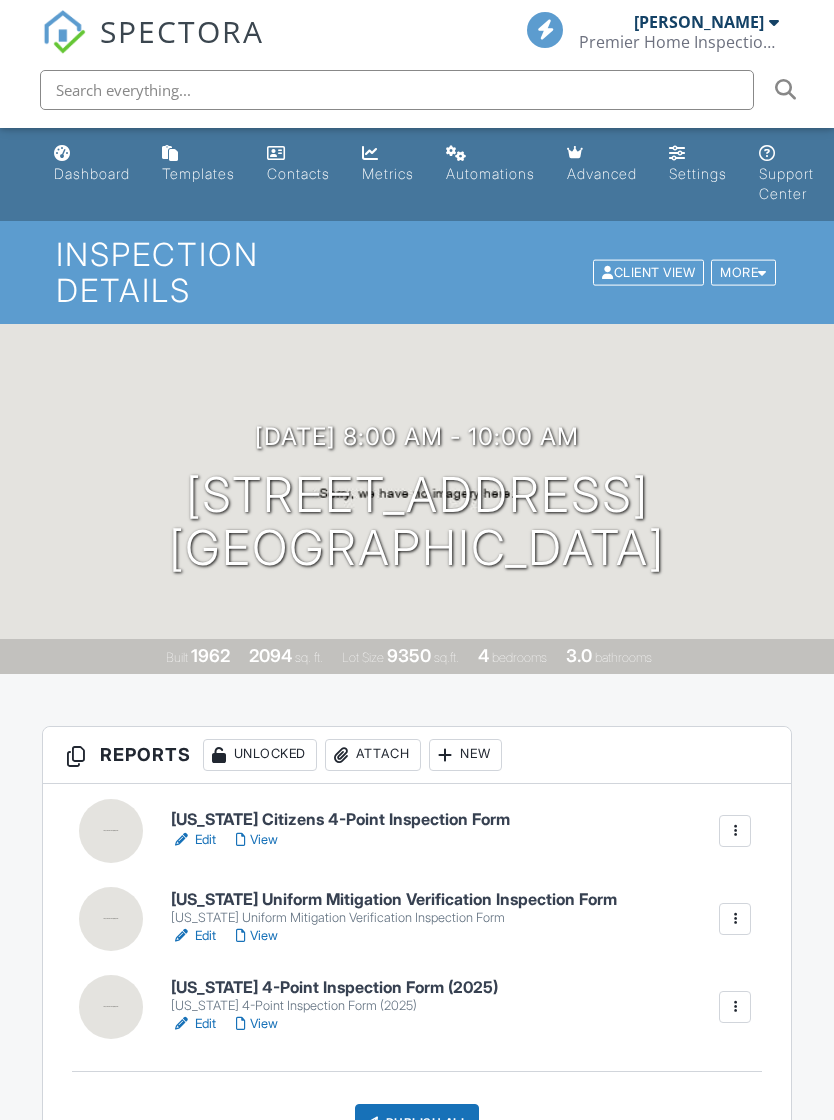 scroll, scrollTop: 0, scrollLeft: 0, axis: both 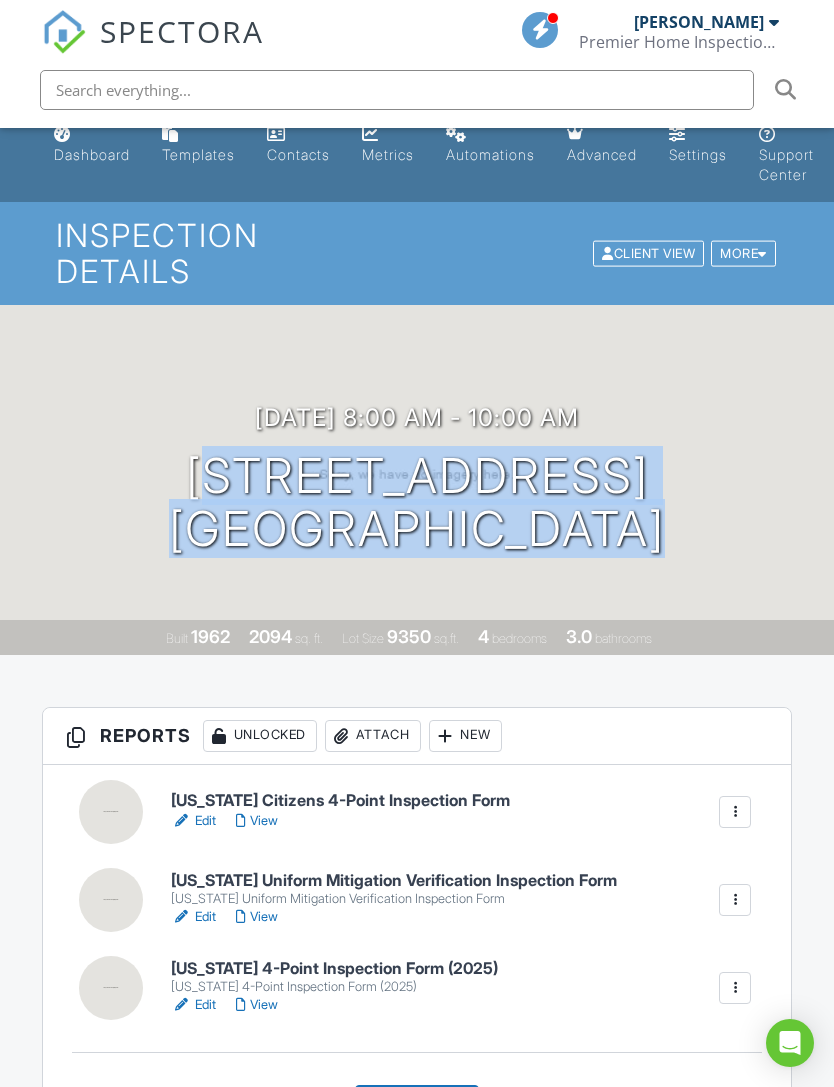 click at bounding box center (181, 1005) 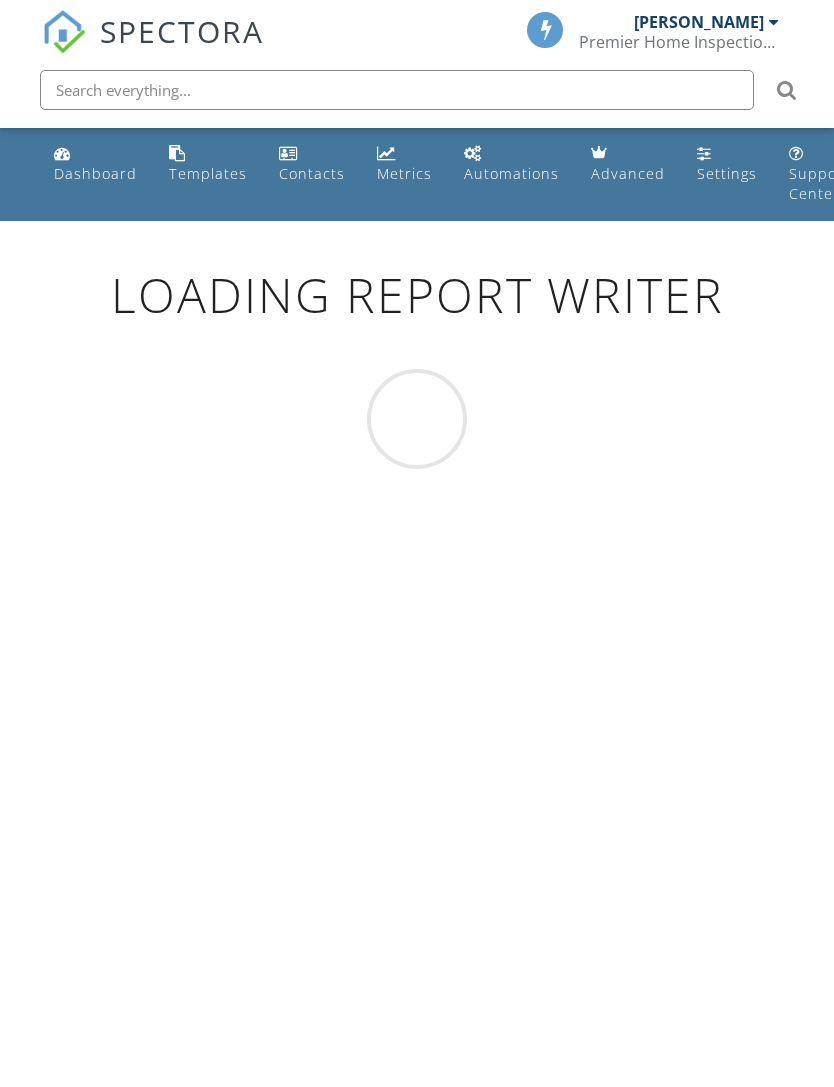 scroll, scrollTop: 0, scrollLeft: 0, axis: both 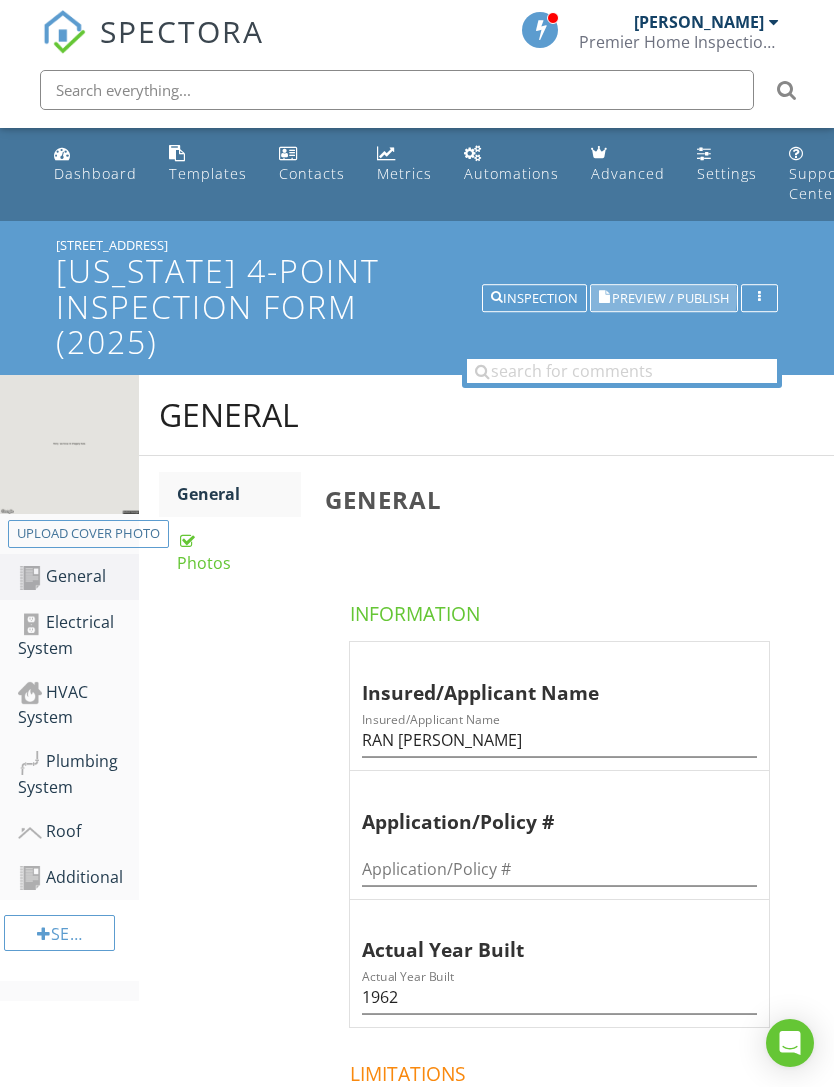 click on "Preview / Publish" at bounding box center [670, 298] 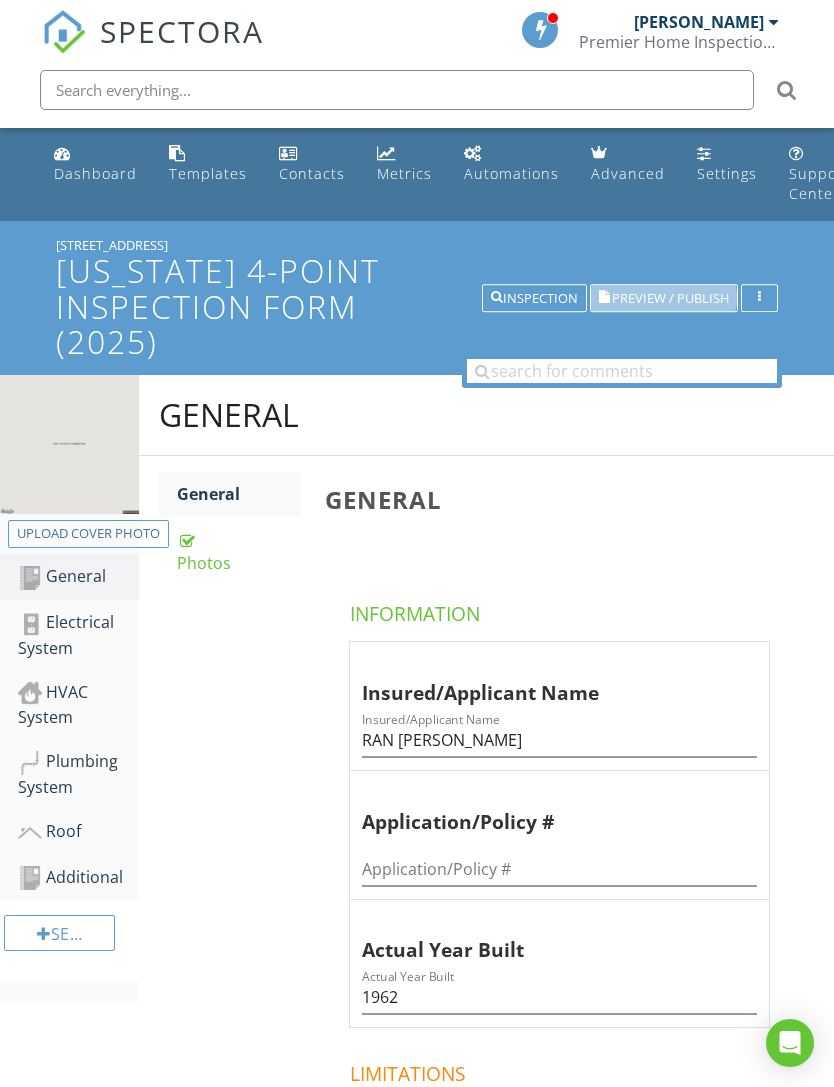 click on "Preview / Publish" at bounding box center [670, 298] 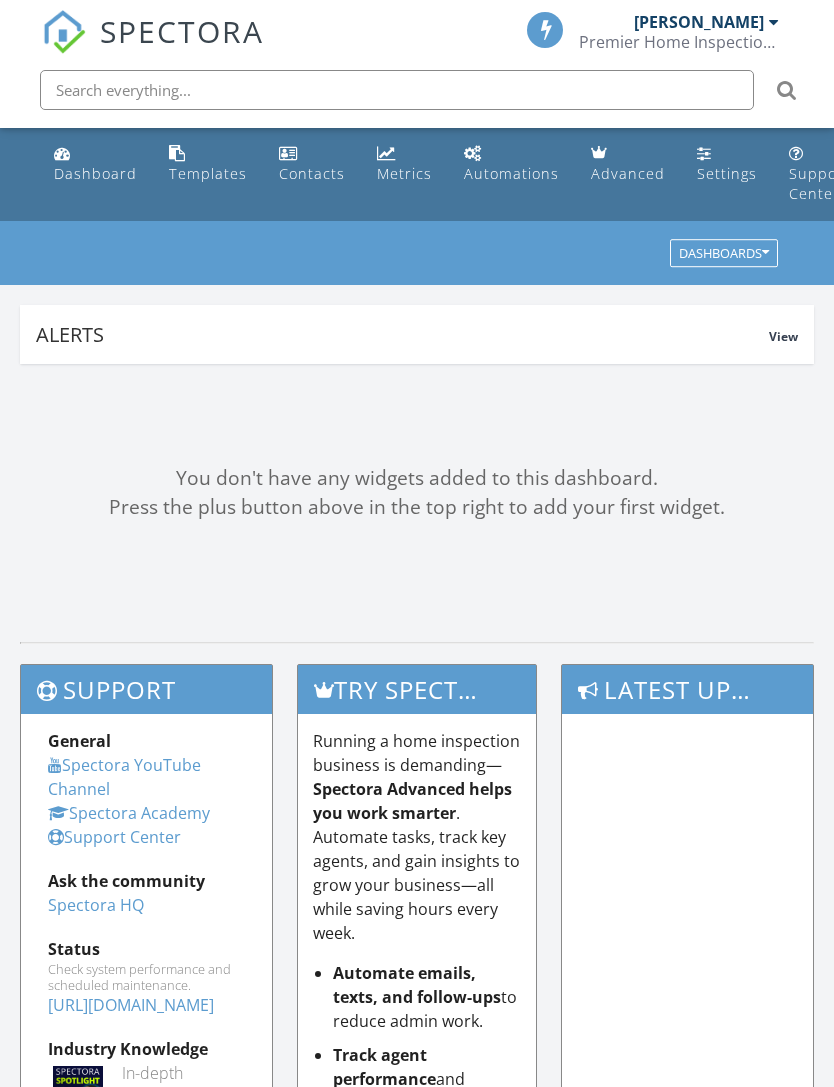 scroll, scrollTop: 0, scrollLeft: 0, axis: both 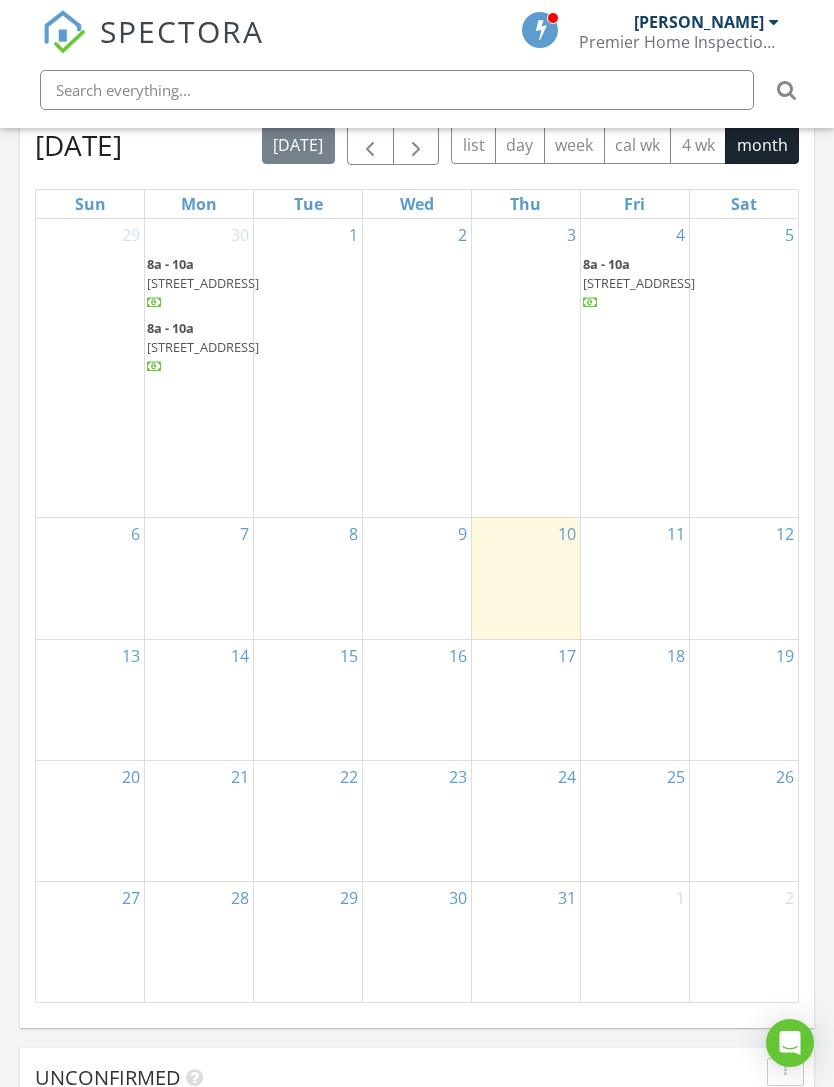 click on "[STREET_ADDRESS]" at bounding box center [639, 283] 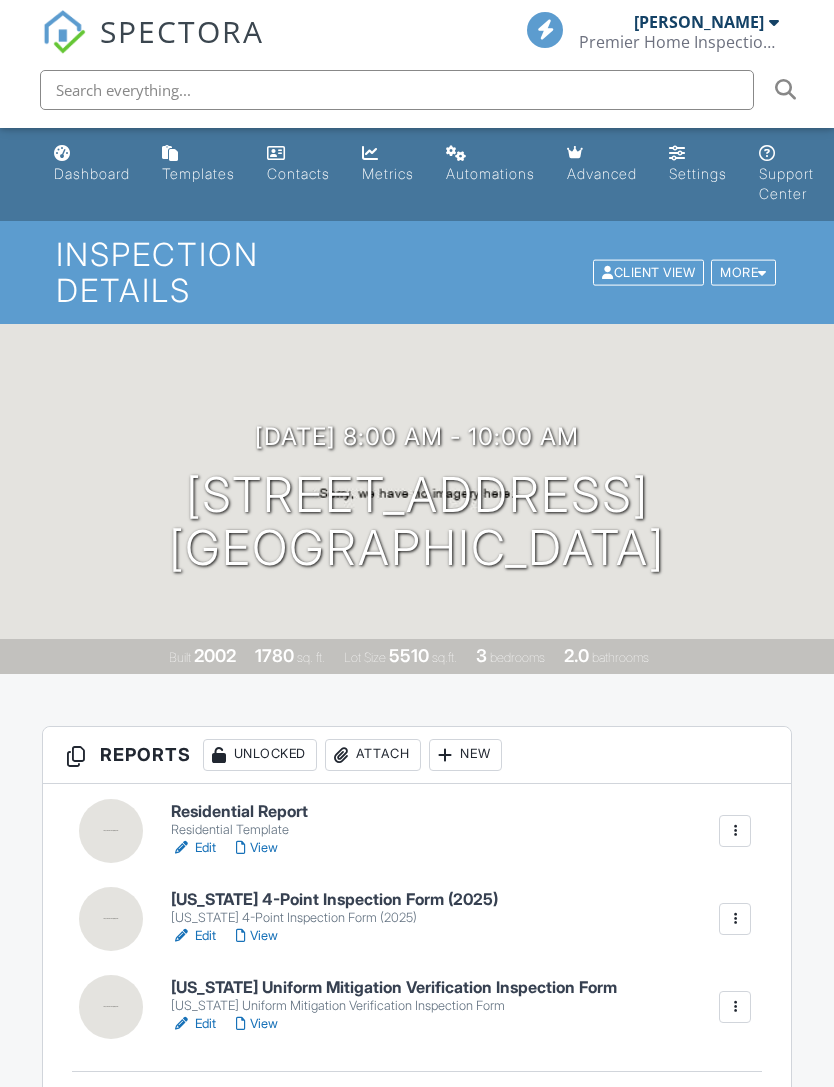 scroll, scrollTop: 0, scrollLeft: 0, axis: both 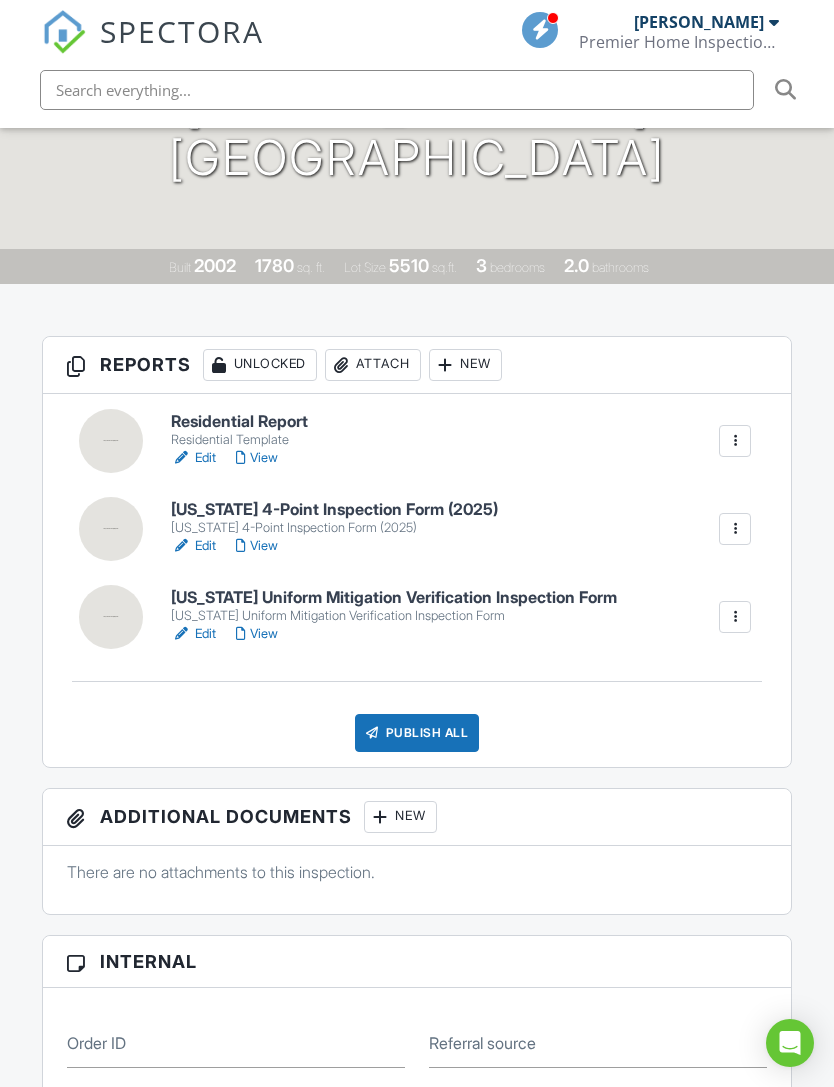 click on "Edit" at bounding box center (193, 634) 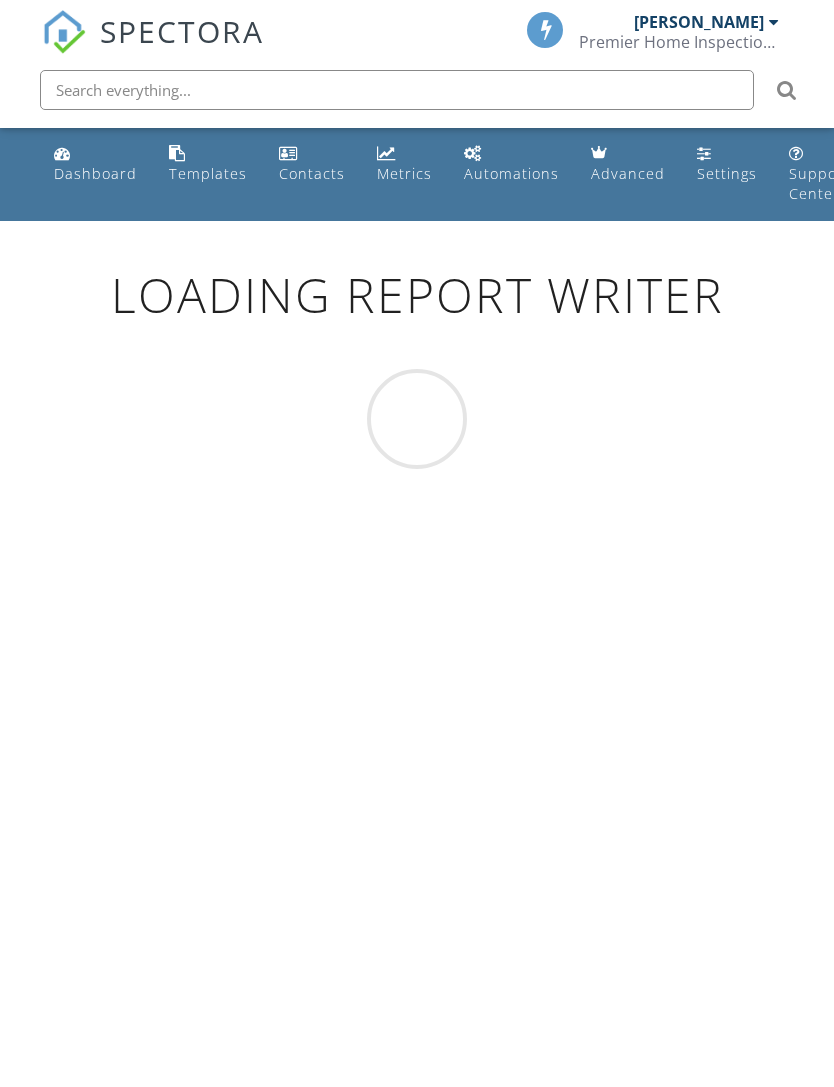 scroll, scrollTop: 0, scrollLeft: 0, axis: both 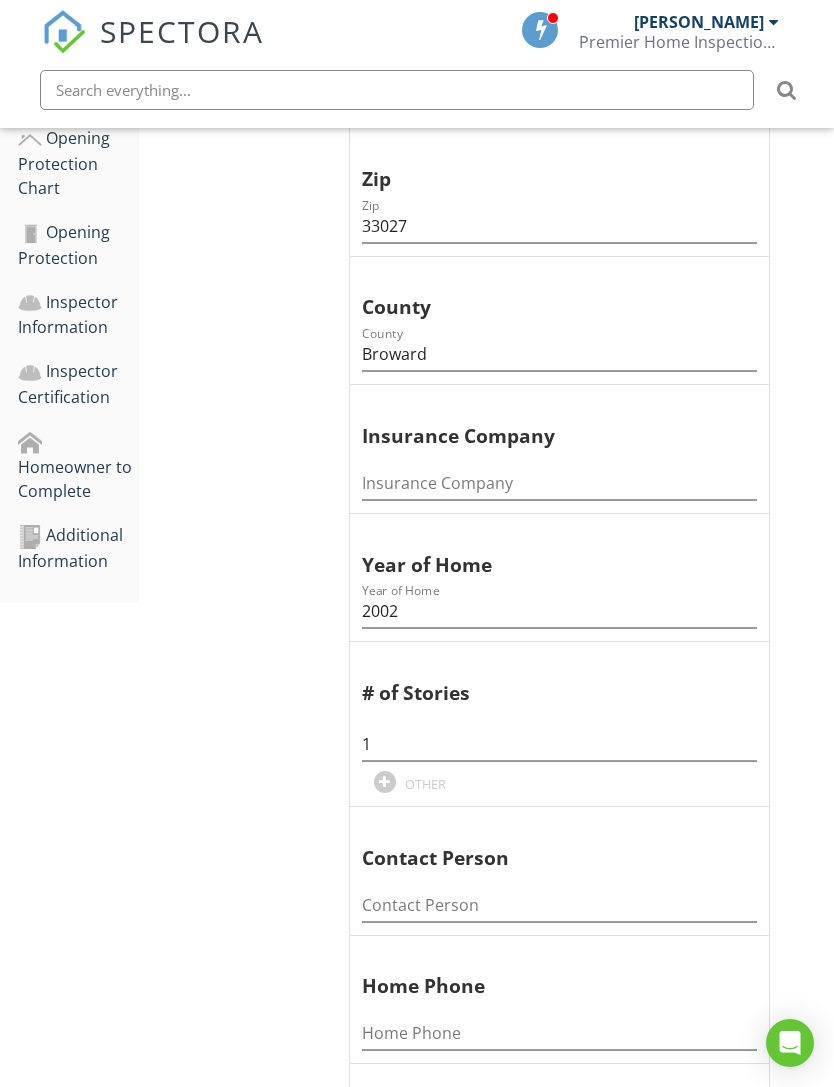 click on "Additional Information" at bounding box center (78, 548) 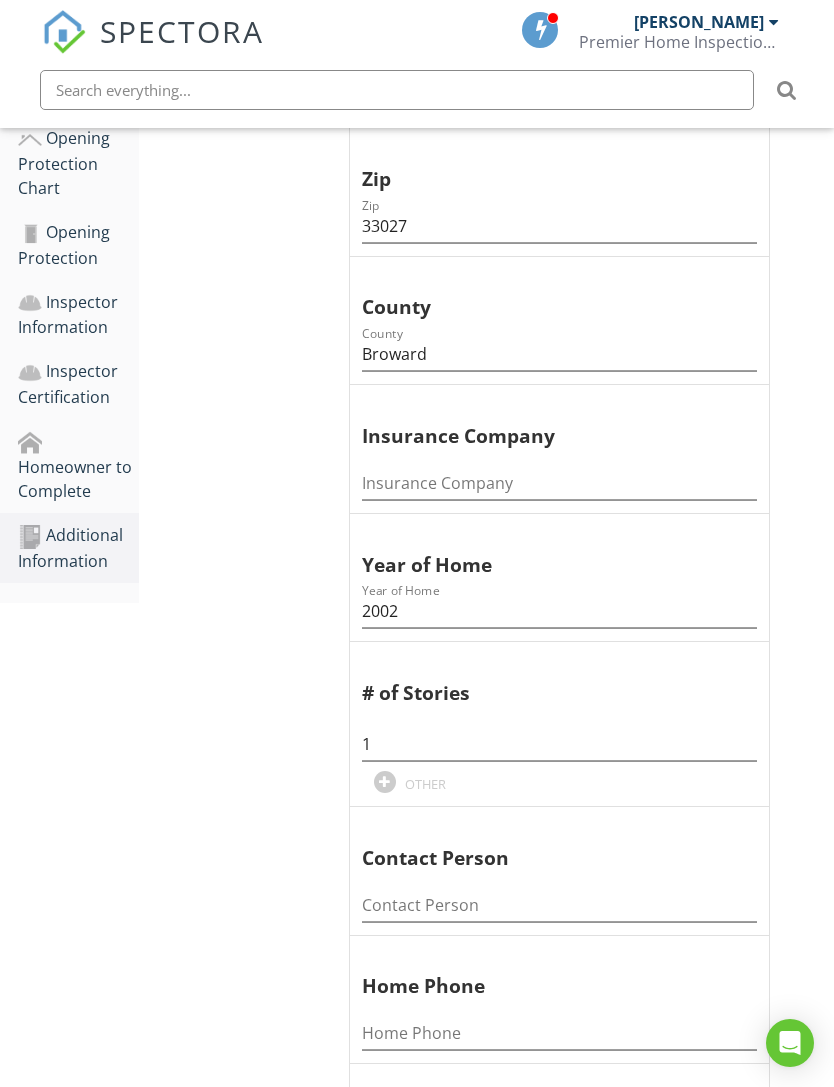 click on "Additional Information" at bounding box center [78, 548] 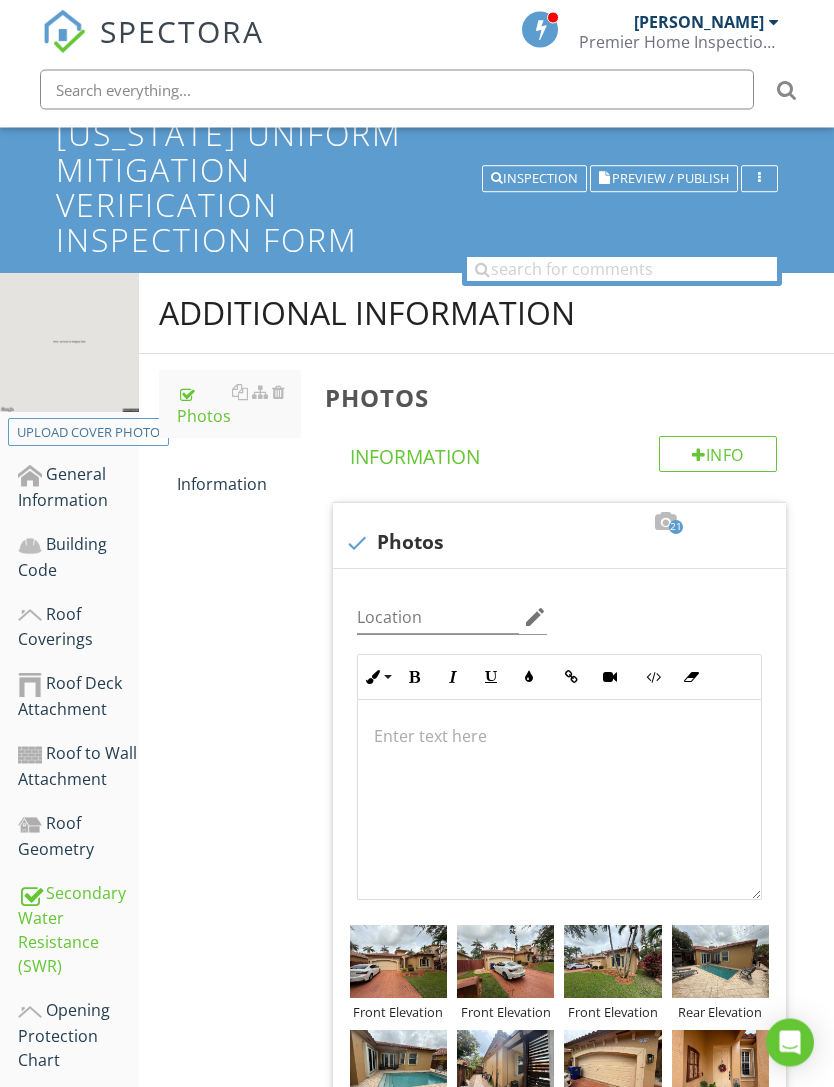 scroll, scrollTop: 0, scrollLeft: 0, axis: both 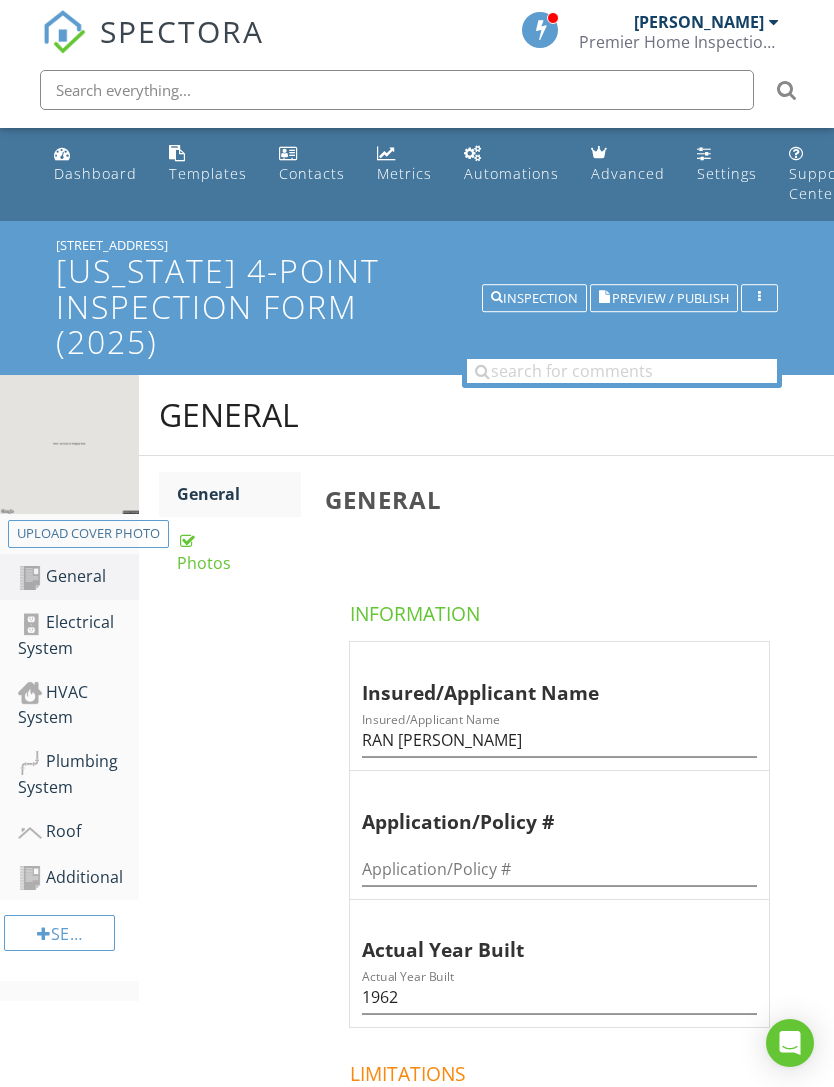 click on "Dashboard" at bounding box center [95, 173] 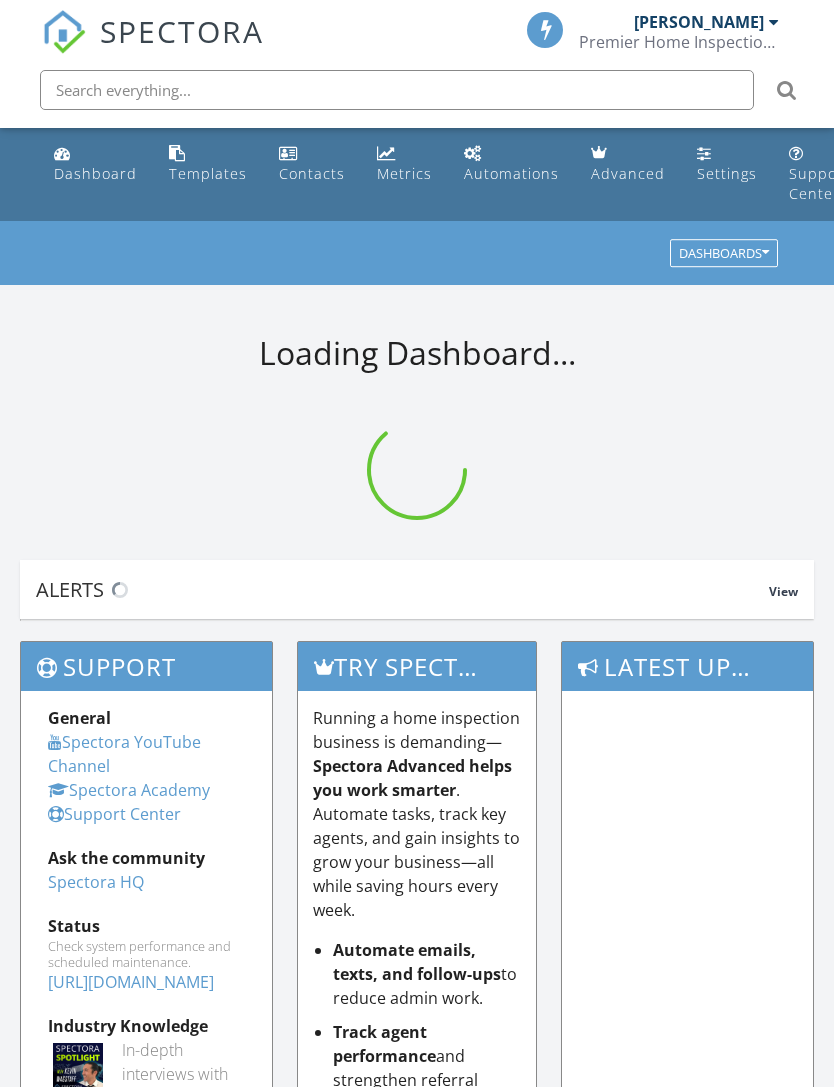 scroll, scrollTop: 0, scrollLeft: 0, axis: both 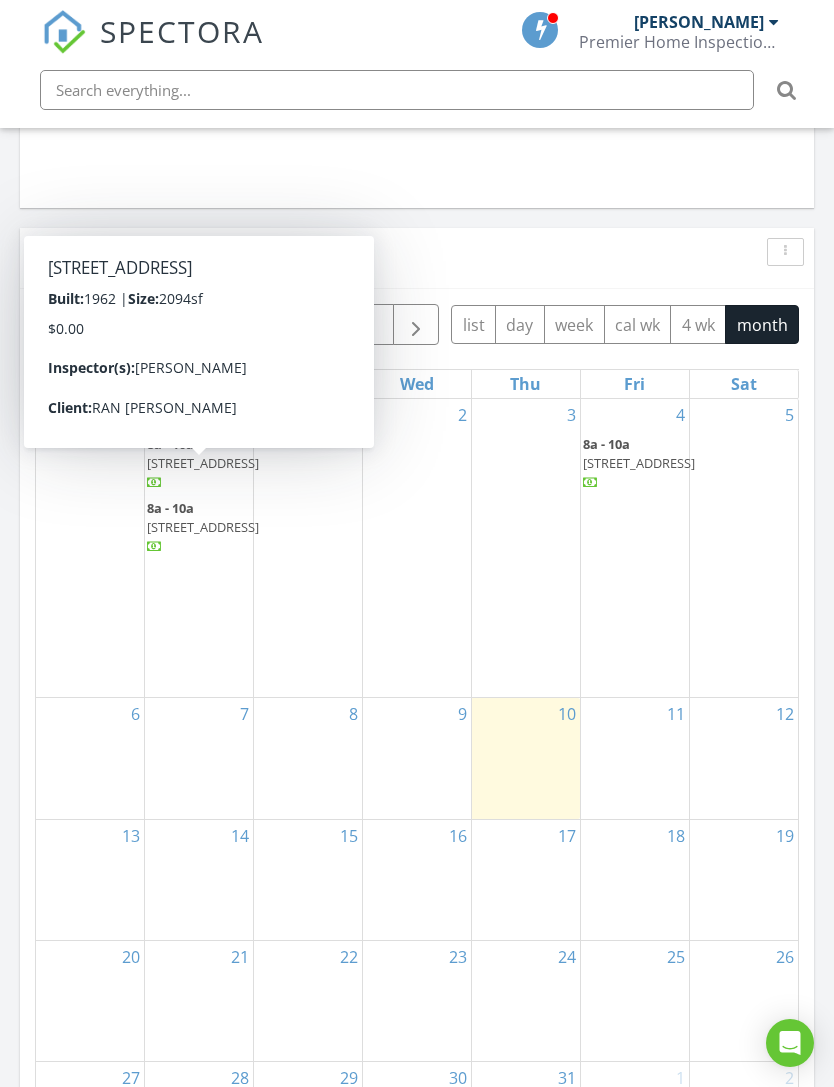 click on "3407 NE 168th St, North Miami Beach 33160" at bounding box center (203, 463) 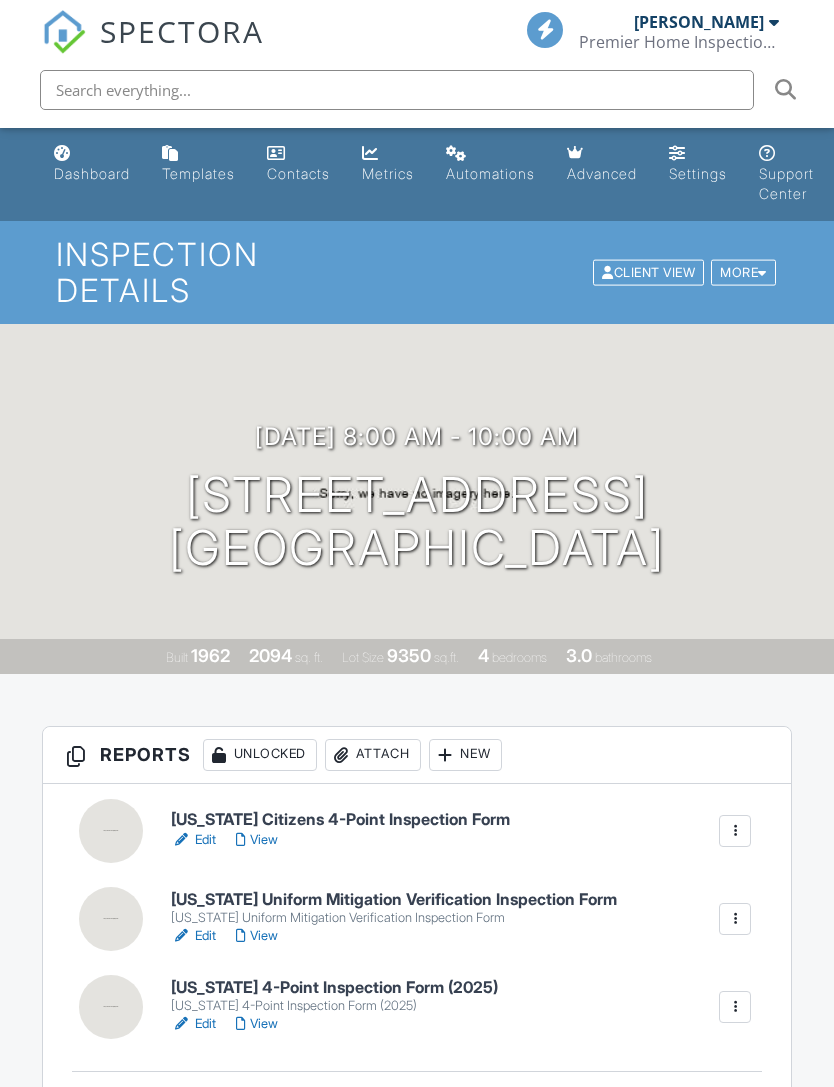 scroll, scrollTop: 0, scrollLeft: 0, axis: both 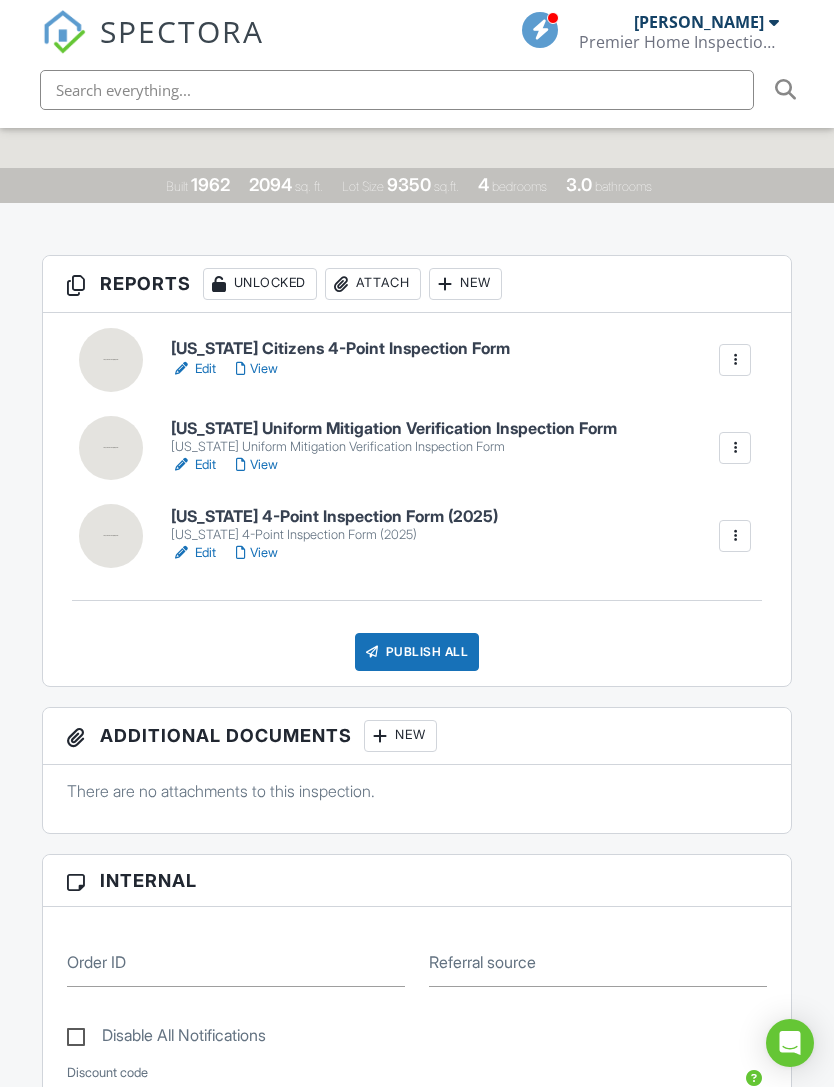 click at bounding box center [181, 553] 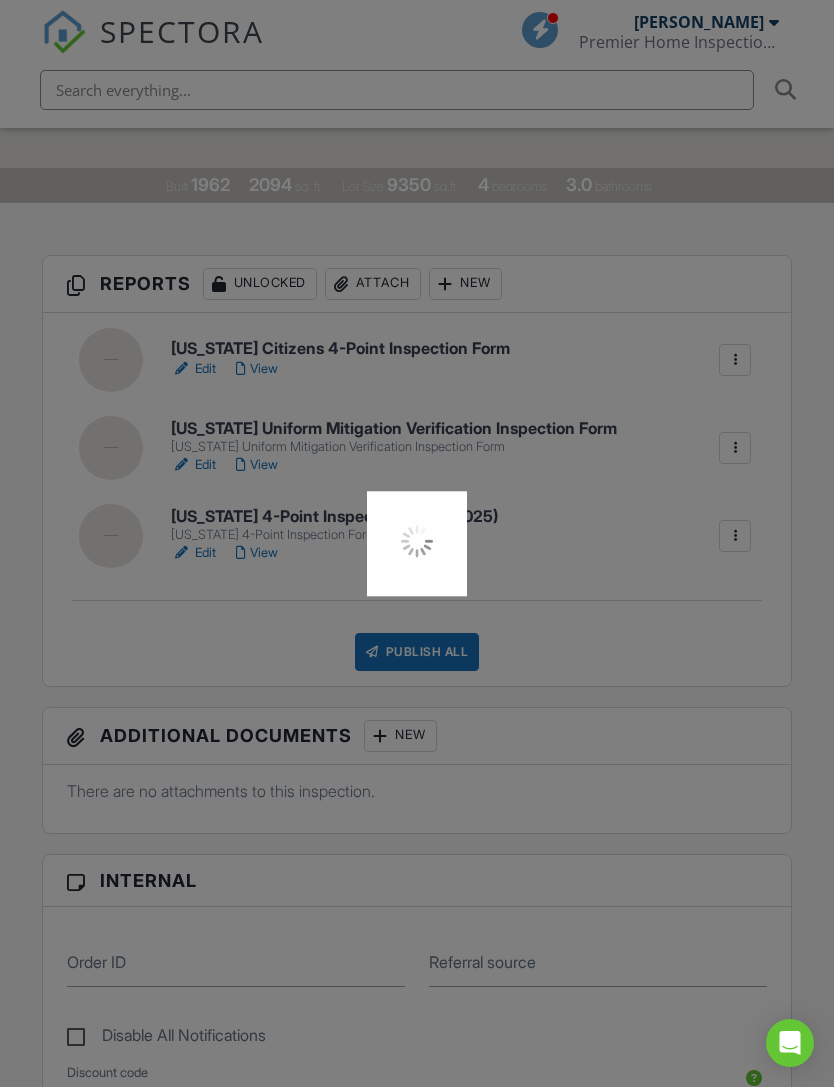 scroll, scrollTop: 535, scrollLeft: 0, axis: vertical 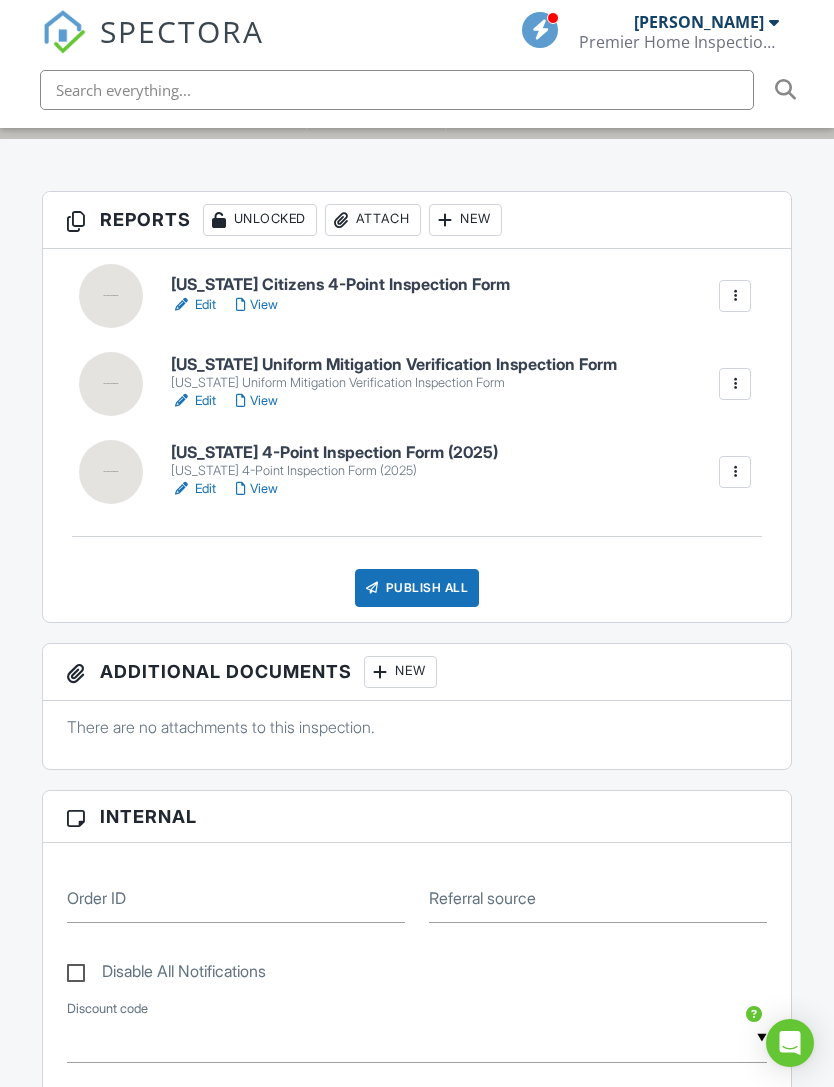 click on "Edit" at bounding box center (193, 401) 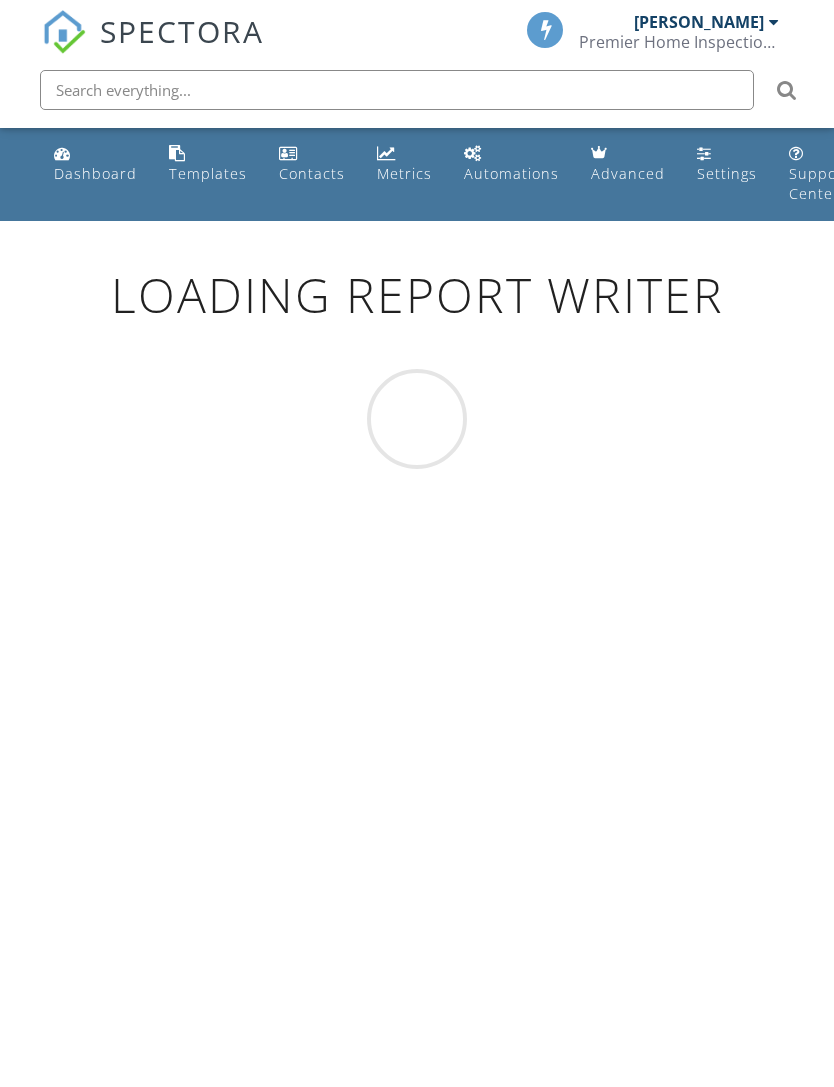 scroll, scrollTop: 0, scrollLeft: 0, axis: both 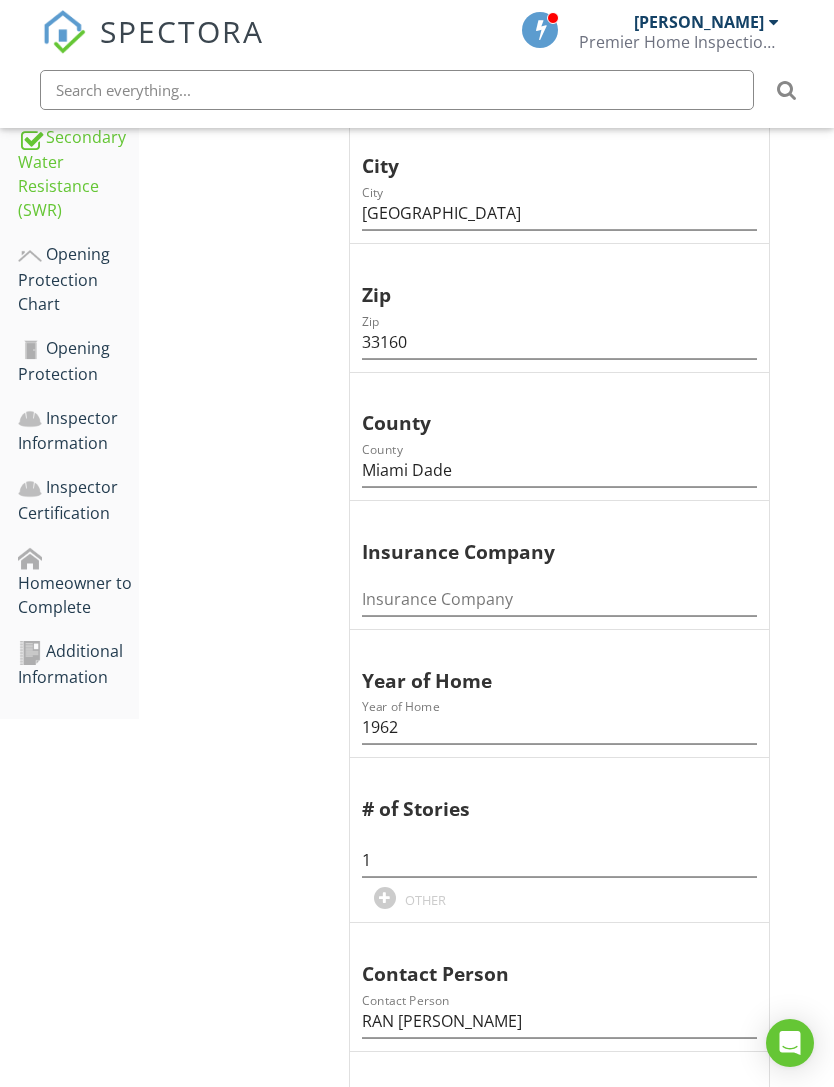 click on "Additional Information" at bounding box center (78, 664) 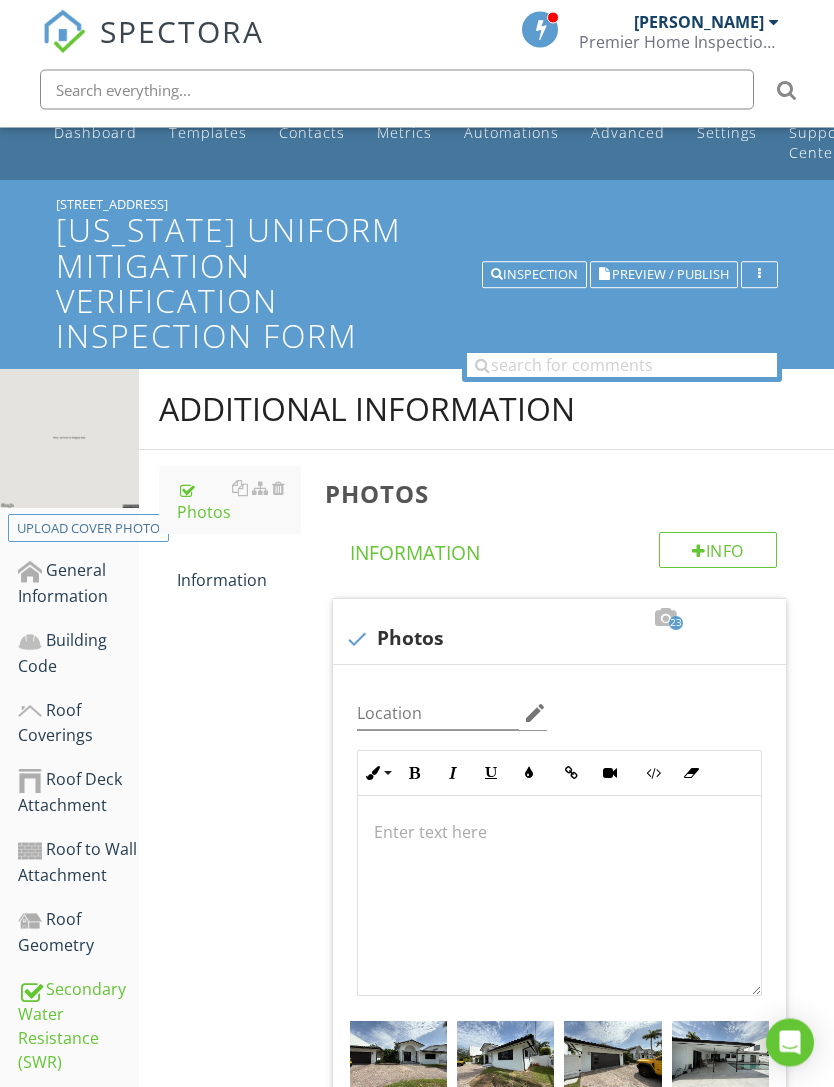 scroll, scrollTop: 0, scrollLeft: 0, axis: both 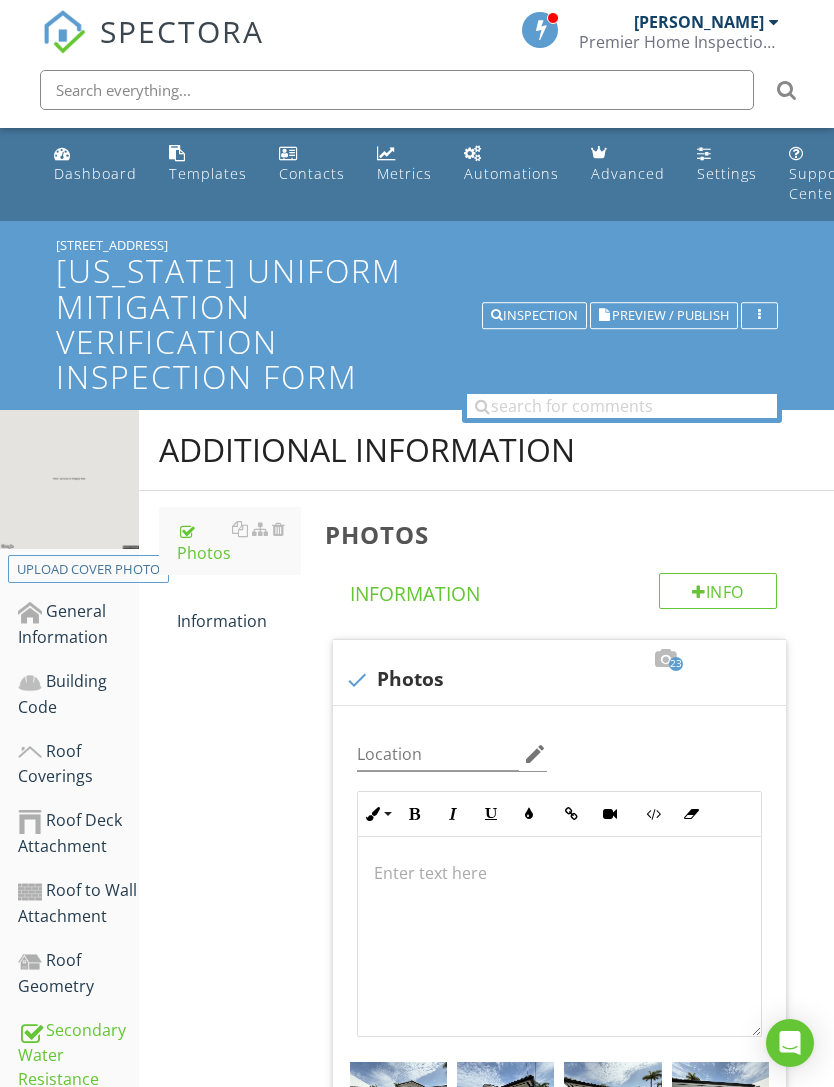 click on "General Information" at bounding box center [78, 624] 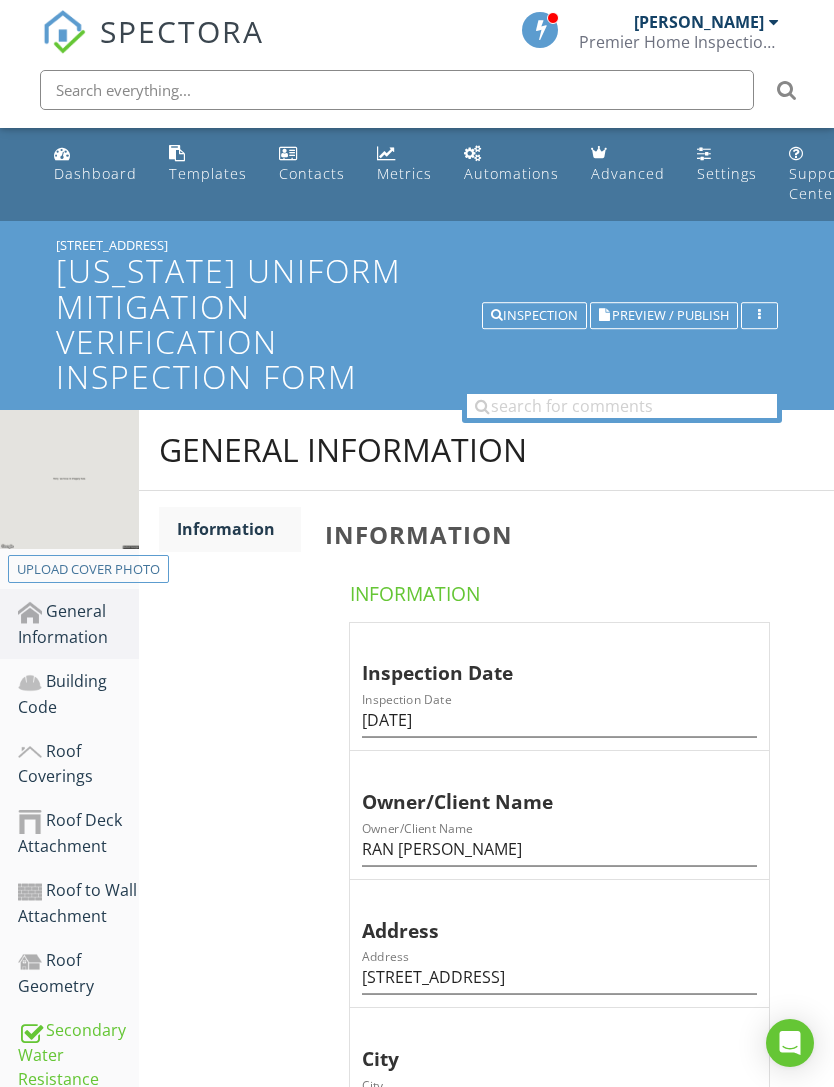click on "General Information" at bounding box center (486, 450) 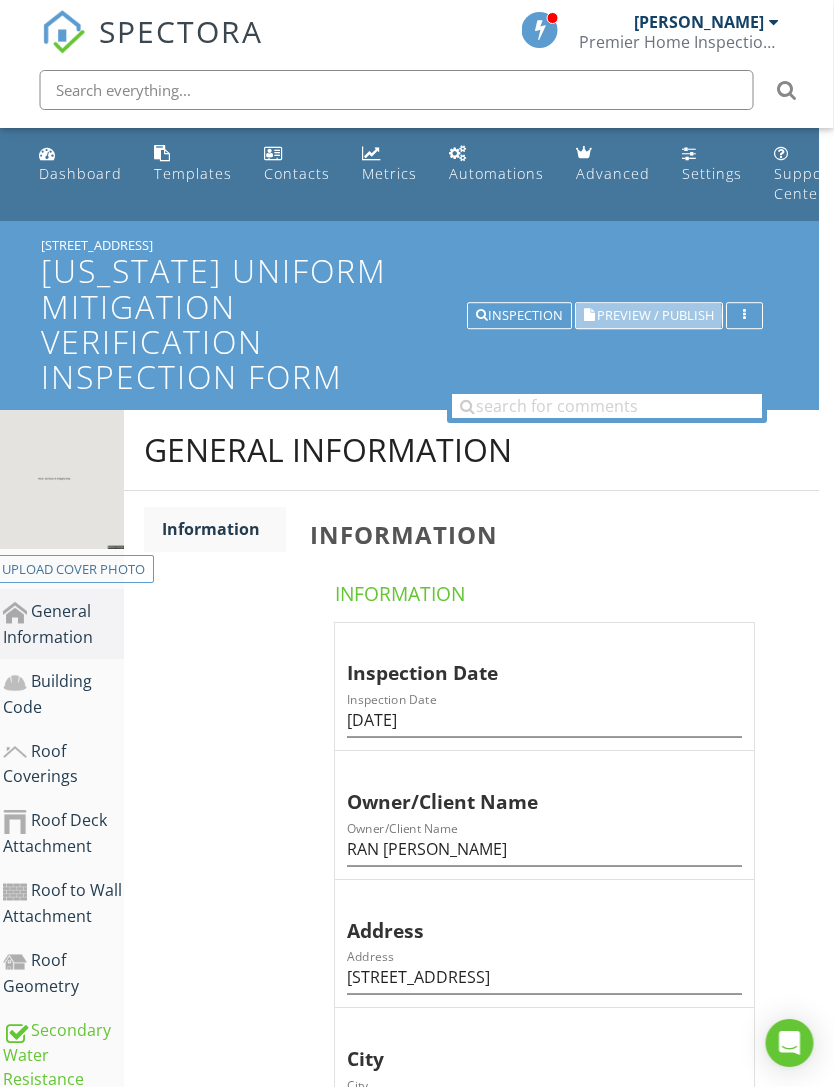 scroll, scrollTop: 0, scrollLeft: 15, axis: horizontal 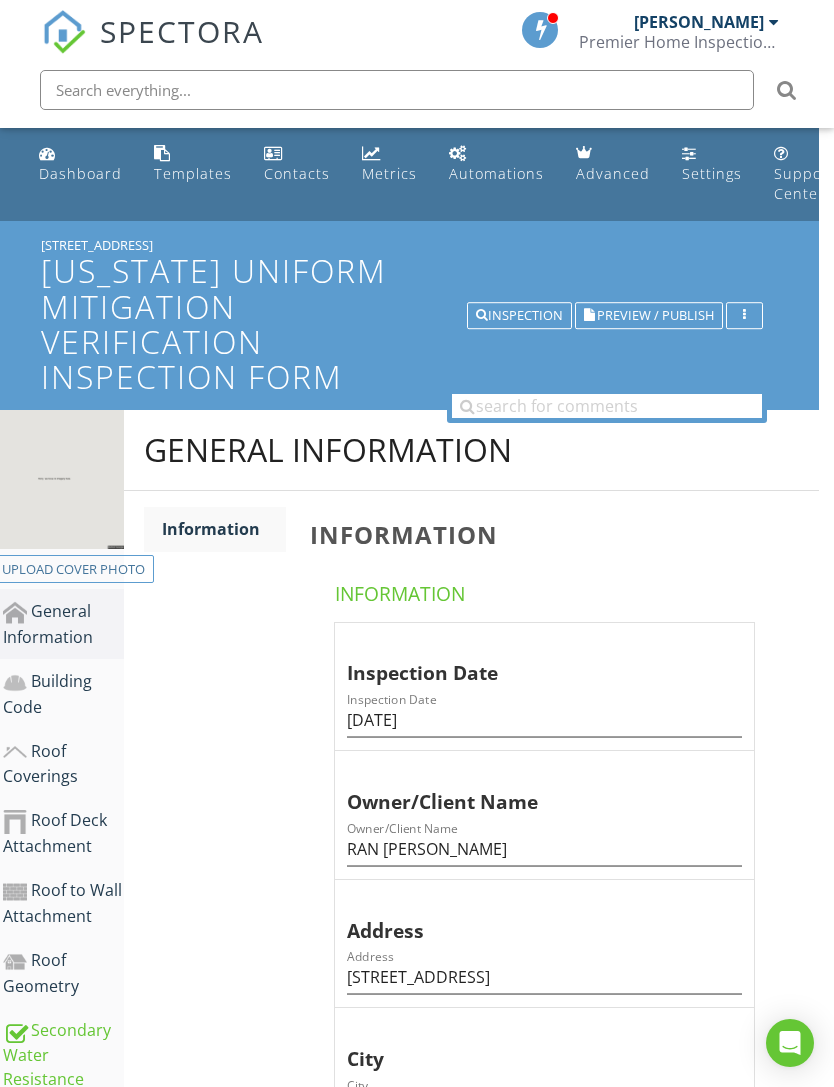 click on "Preview / Publish" at bounding box center [649, 316] 